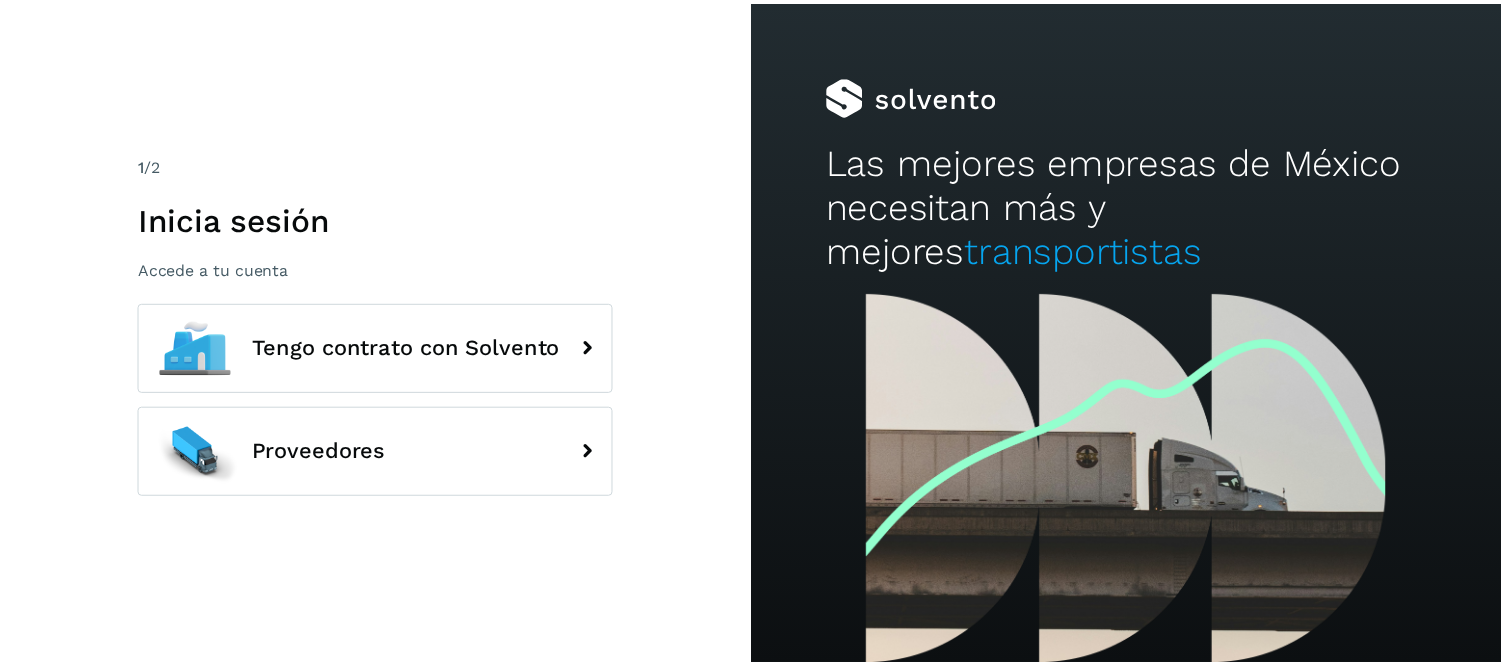 scroll, scrollTop: 0, scrollLeft: 0, axis: both 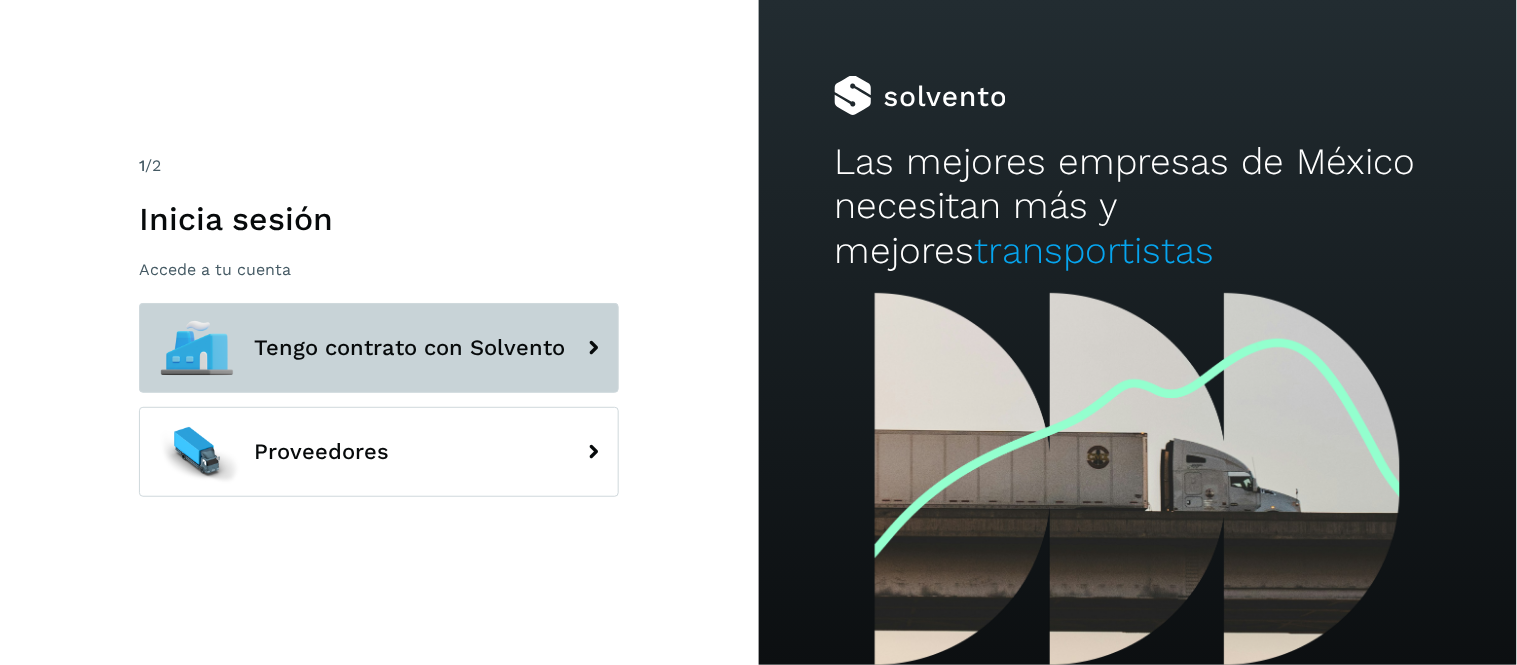 click on "Tengo contrato con Solvento" 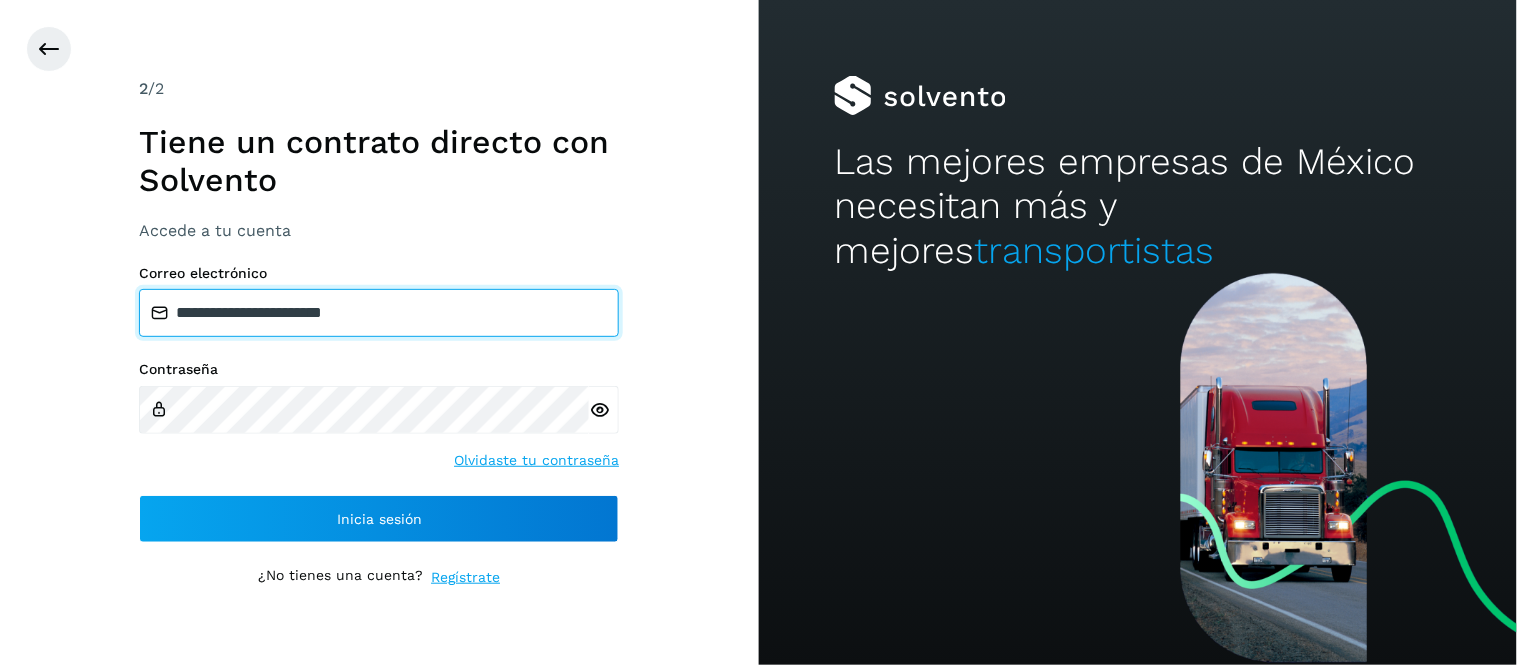 type on "**********" 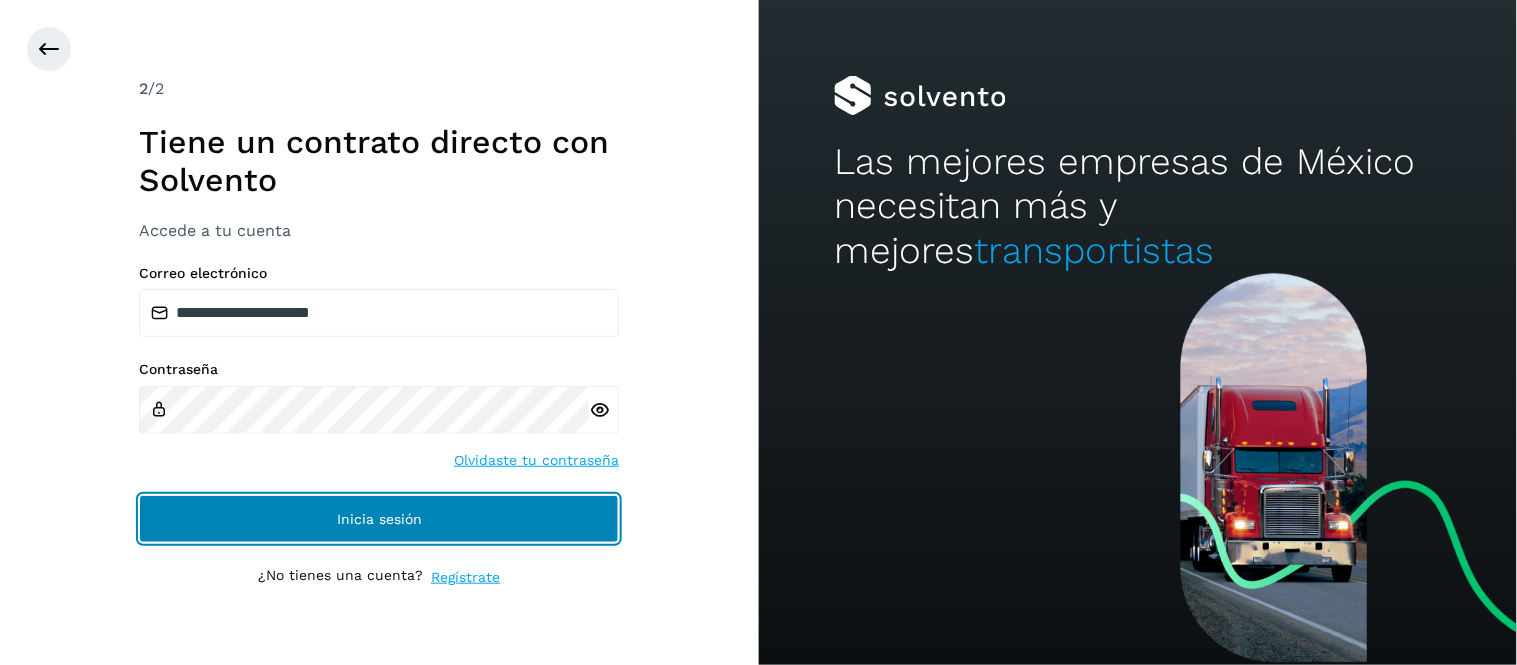 click on "Inicia sesión" at bounding box center (379, 519) 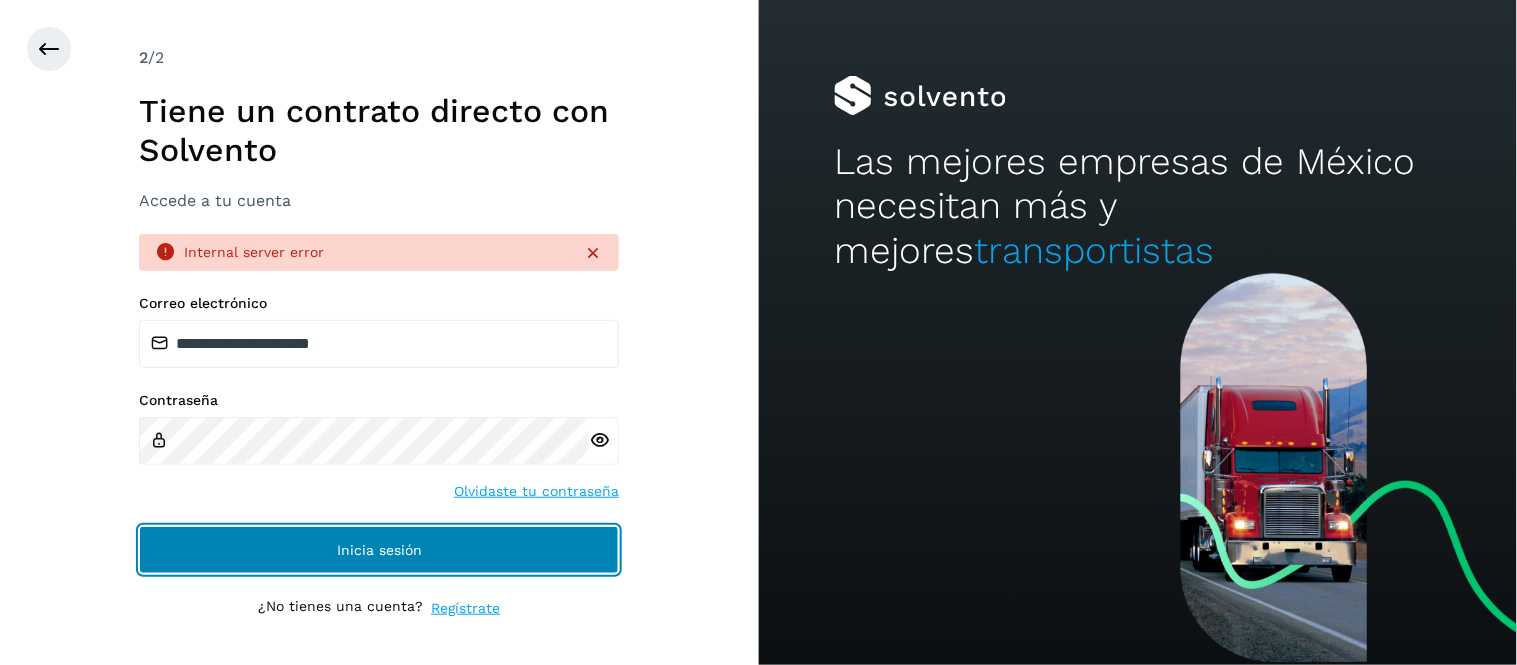 click on "Inicia sesión" at bounding box center (379, 550) 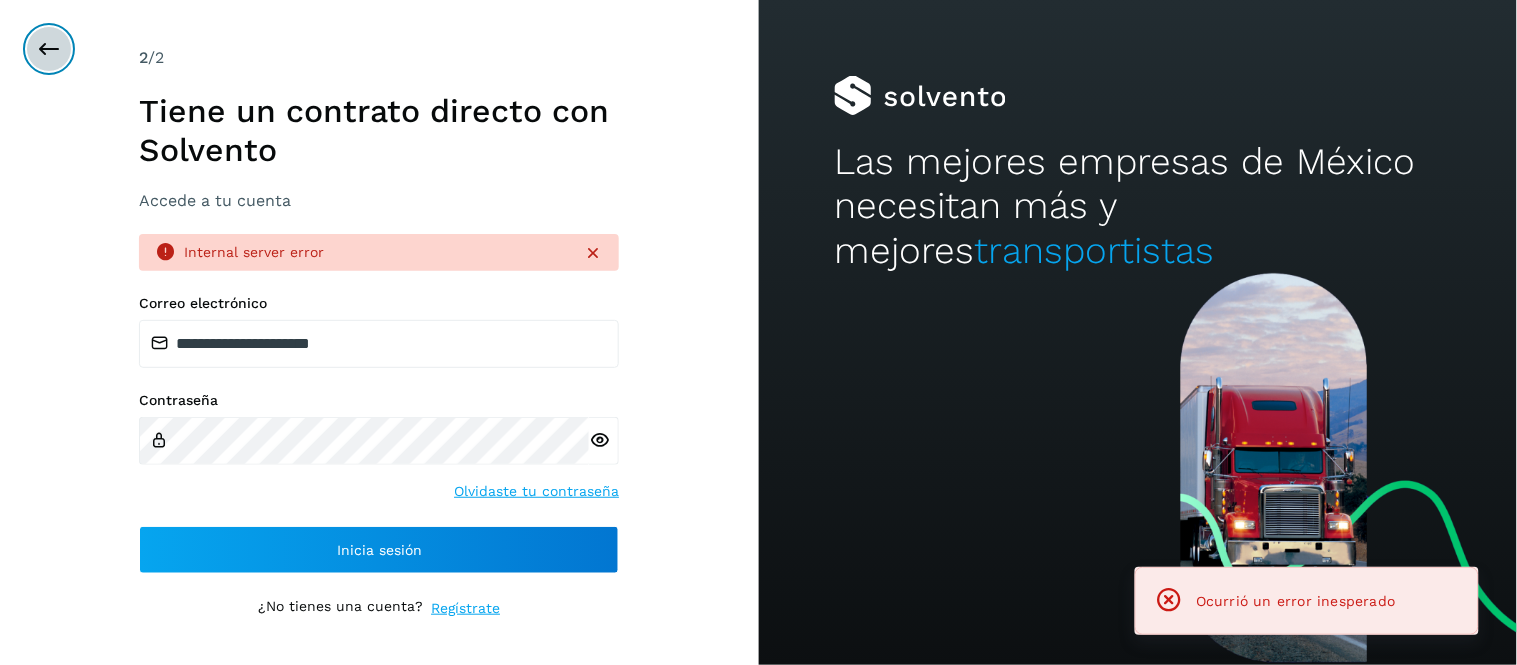 click at bounding box center [49, 49] 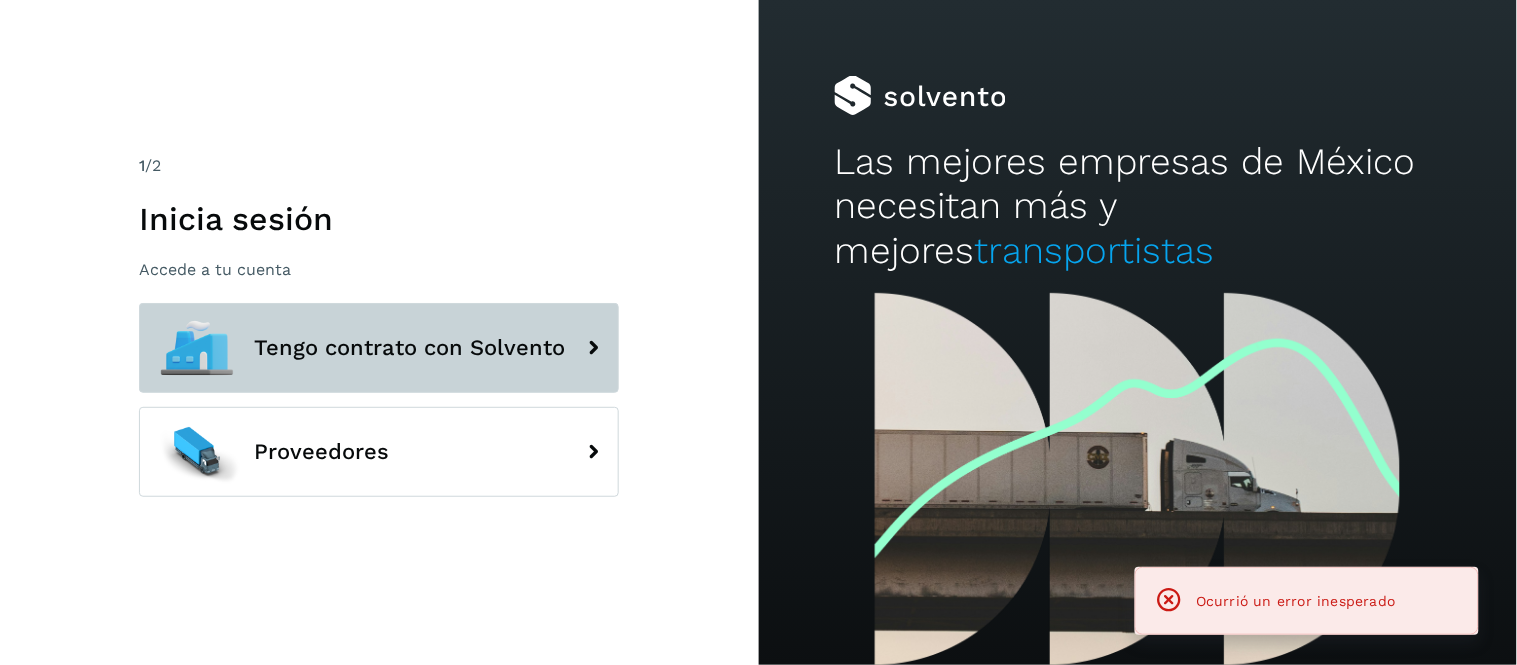 click on "Tengo contrato con Solvento" at bounding box center [379, 348] 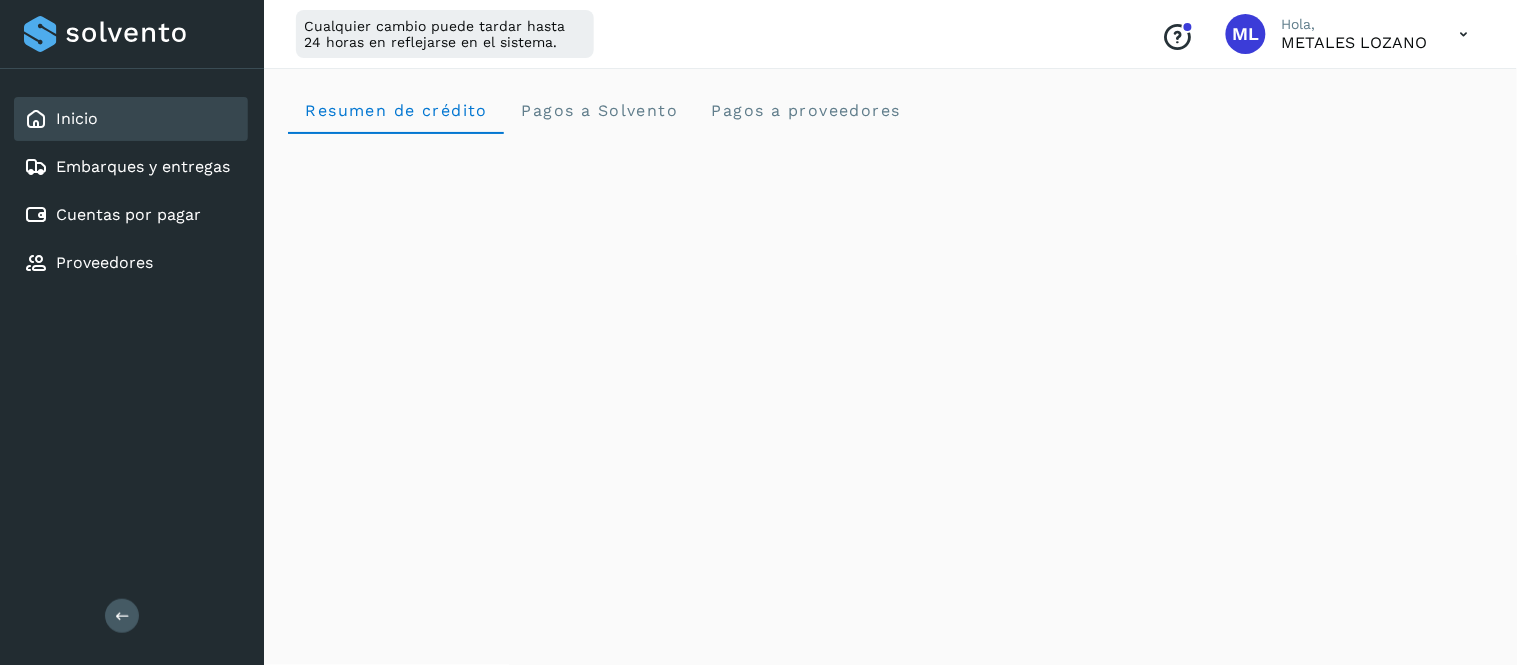 click at bounding box center [1464, 34] 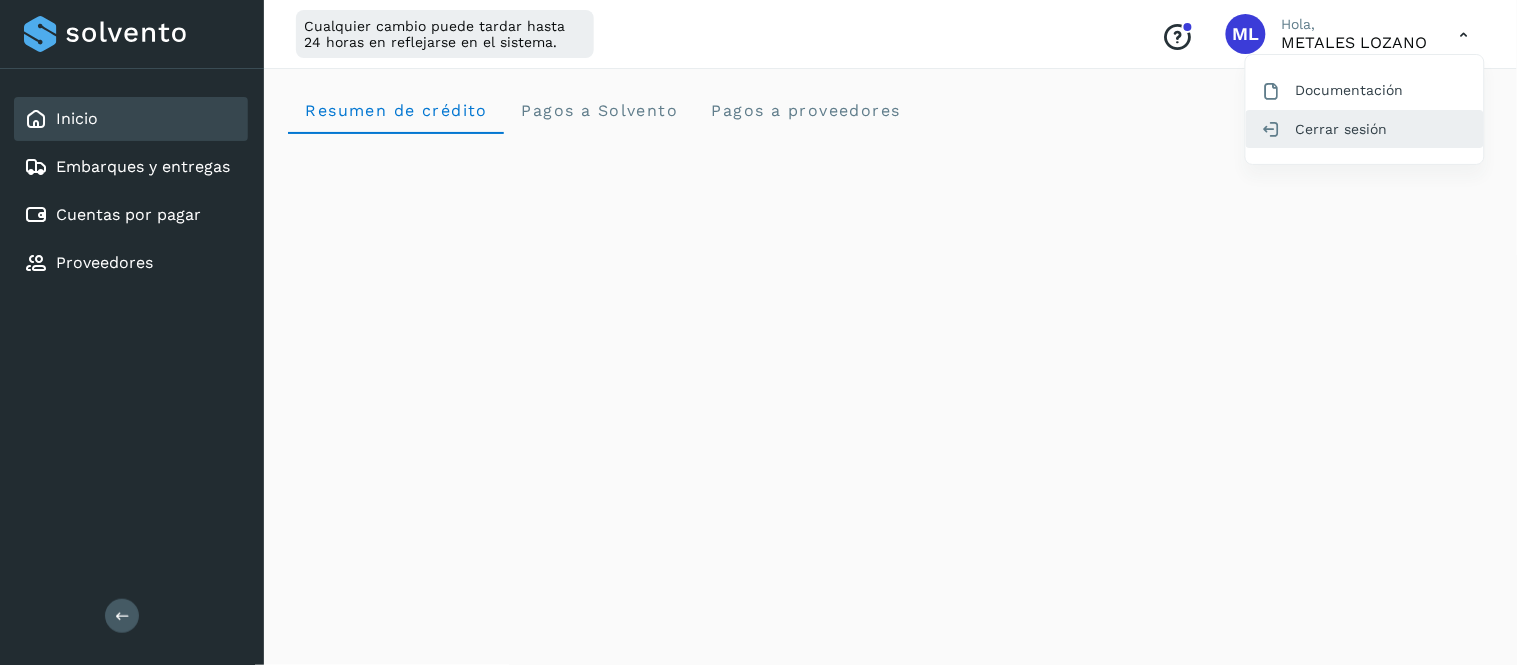 click on "Cerrar sesión" 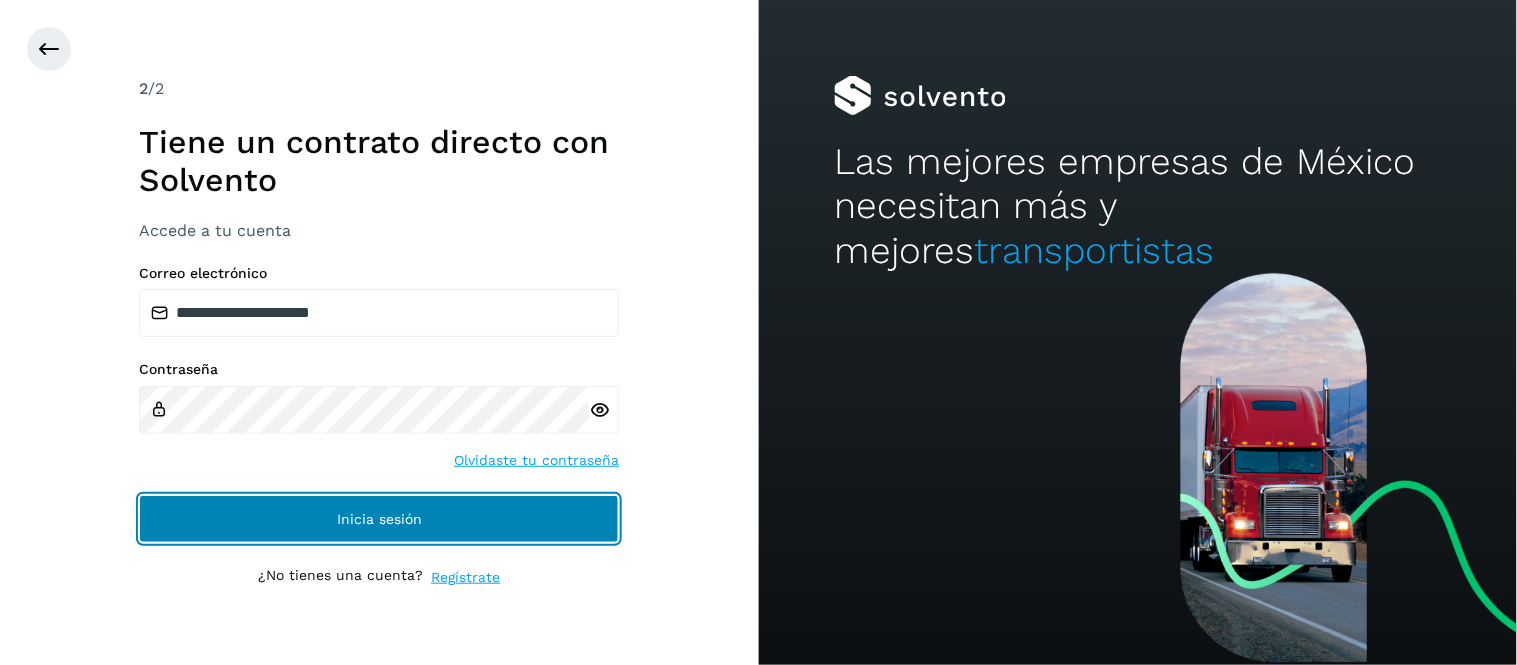 click on "Inicia sesión" at bounding box center (379, 519) 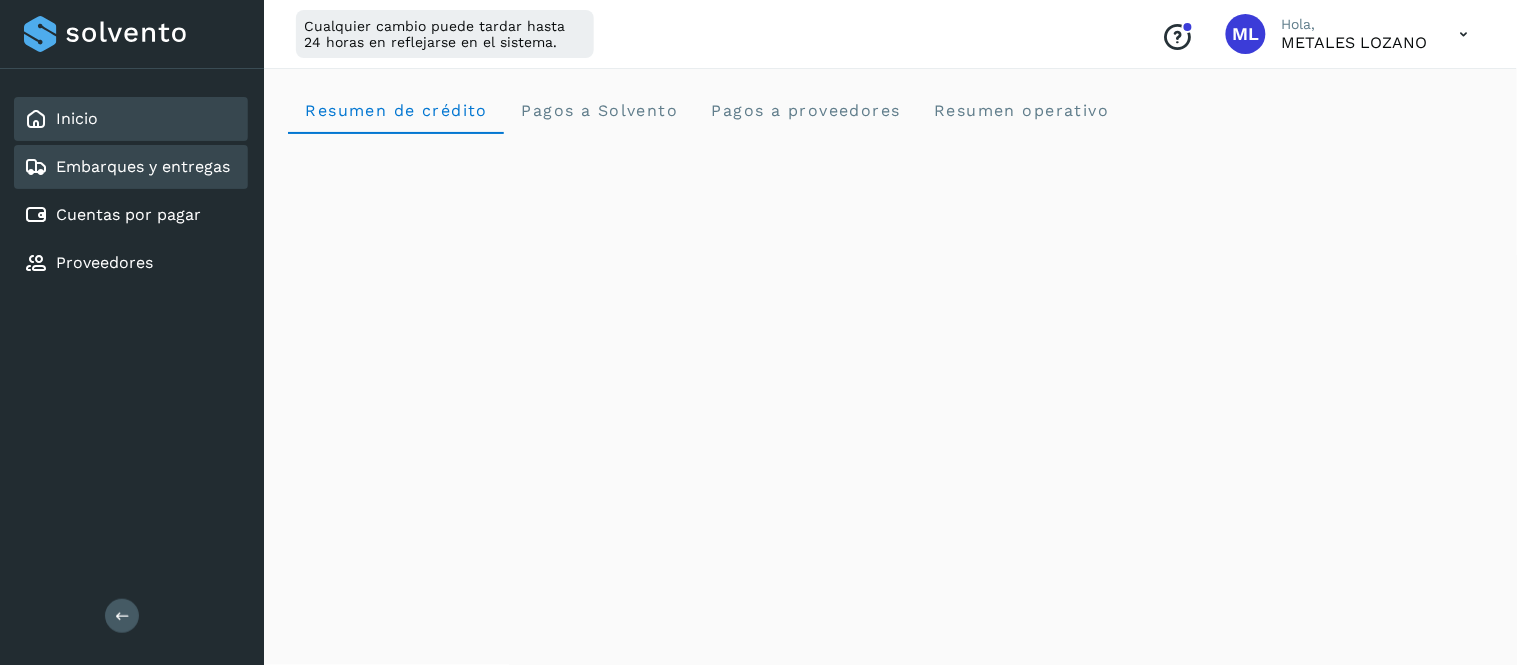 click on "Embarques y entregas" 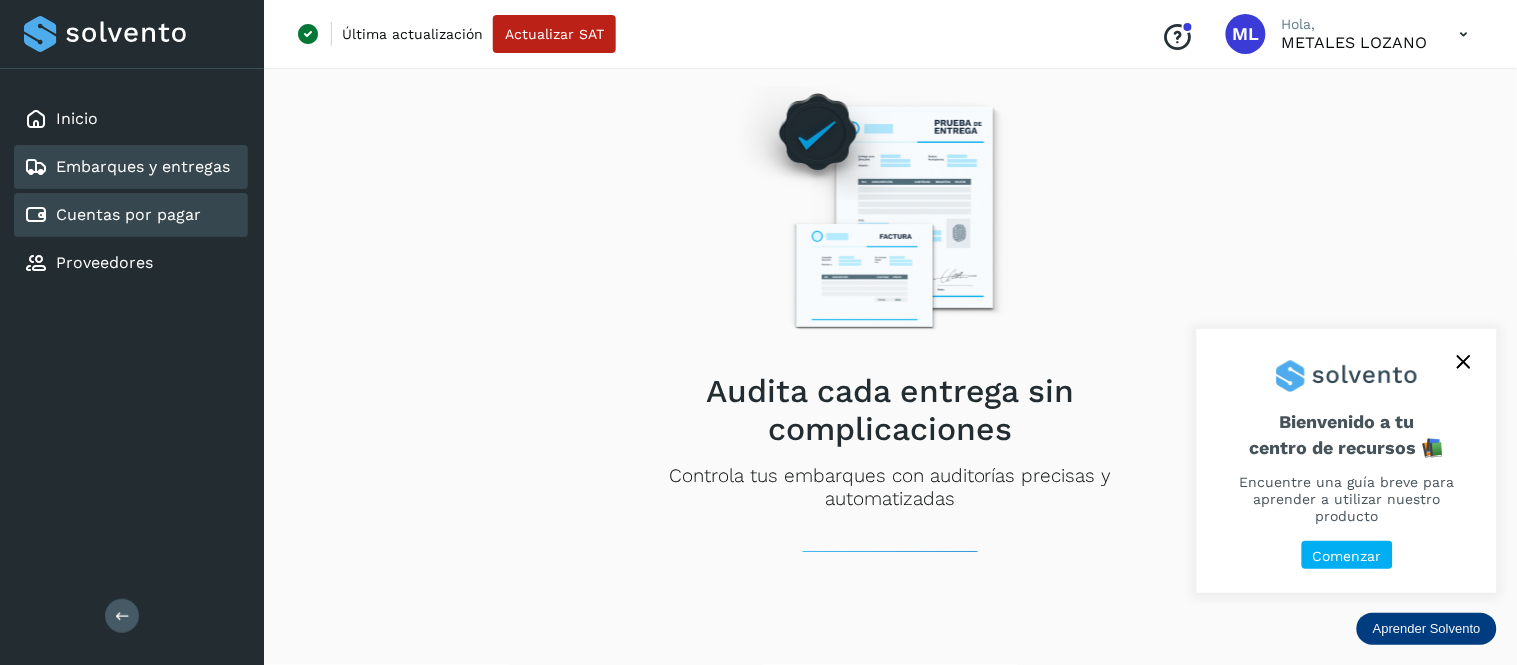 click on "Cuentas por pagar" at bounding box center [128, 214] 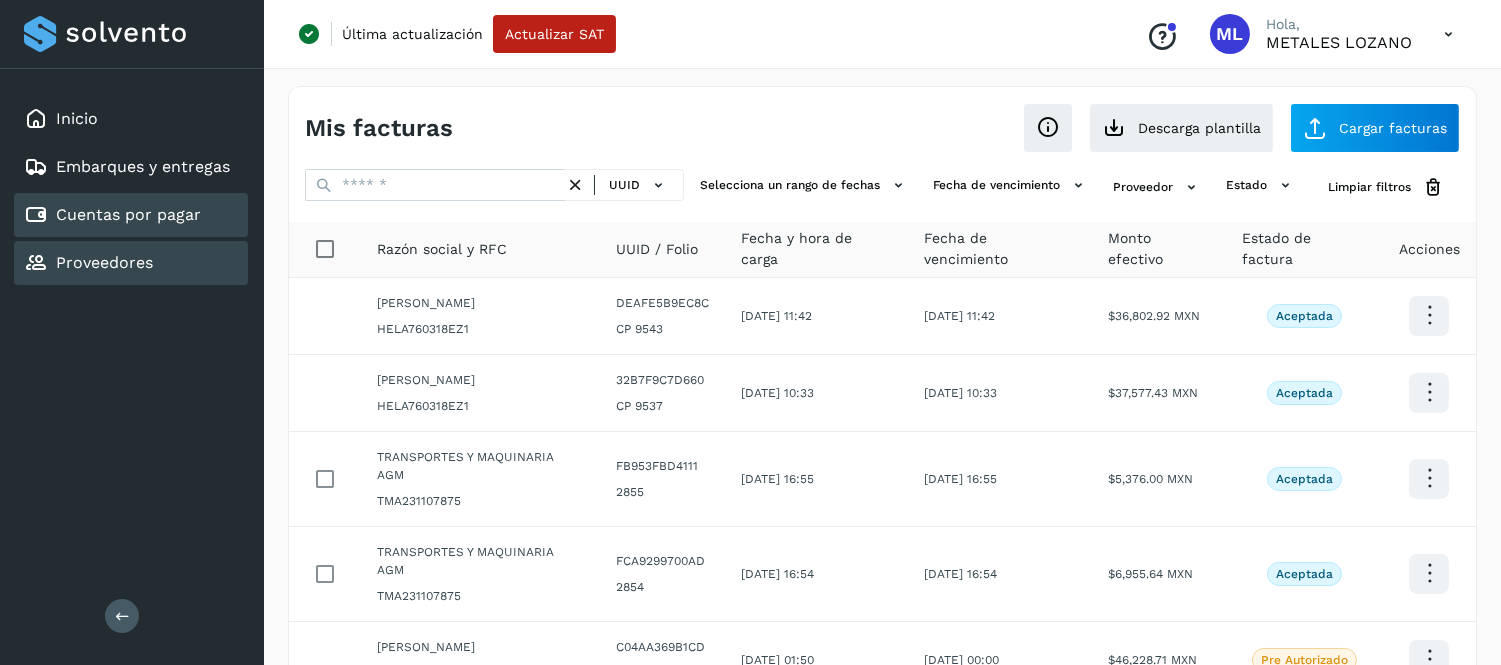 click on "Proveedores" 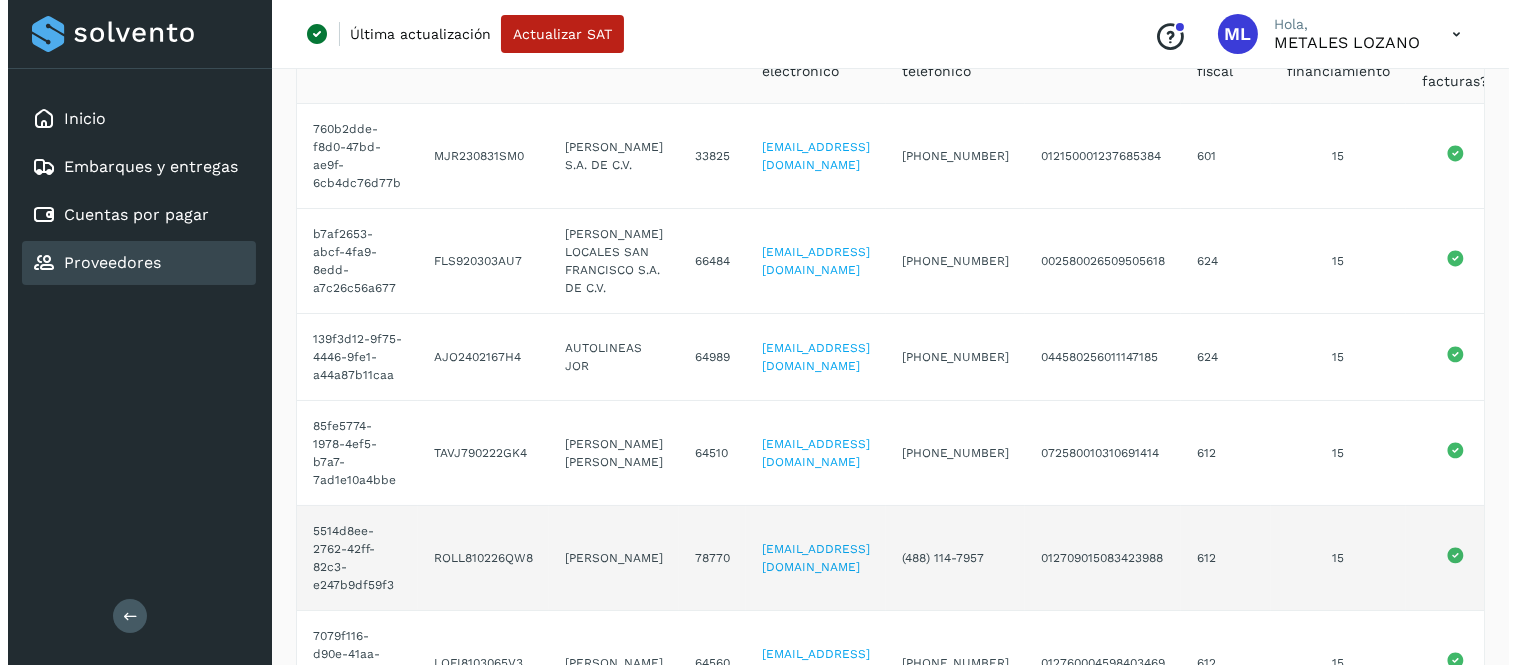 scroll, scrollTop: 0, scrollLeft: 0, axis: both 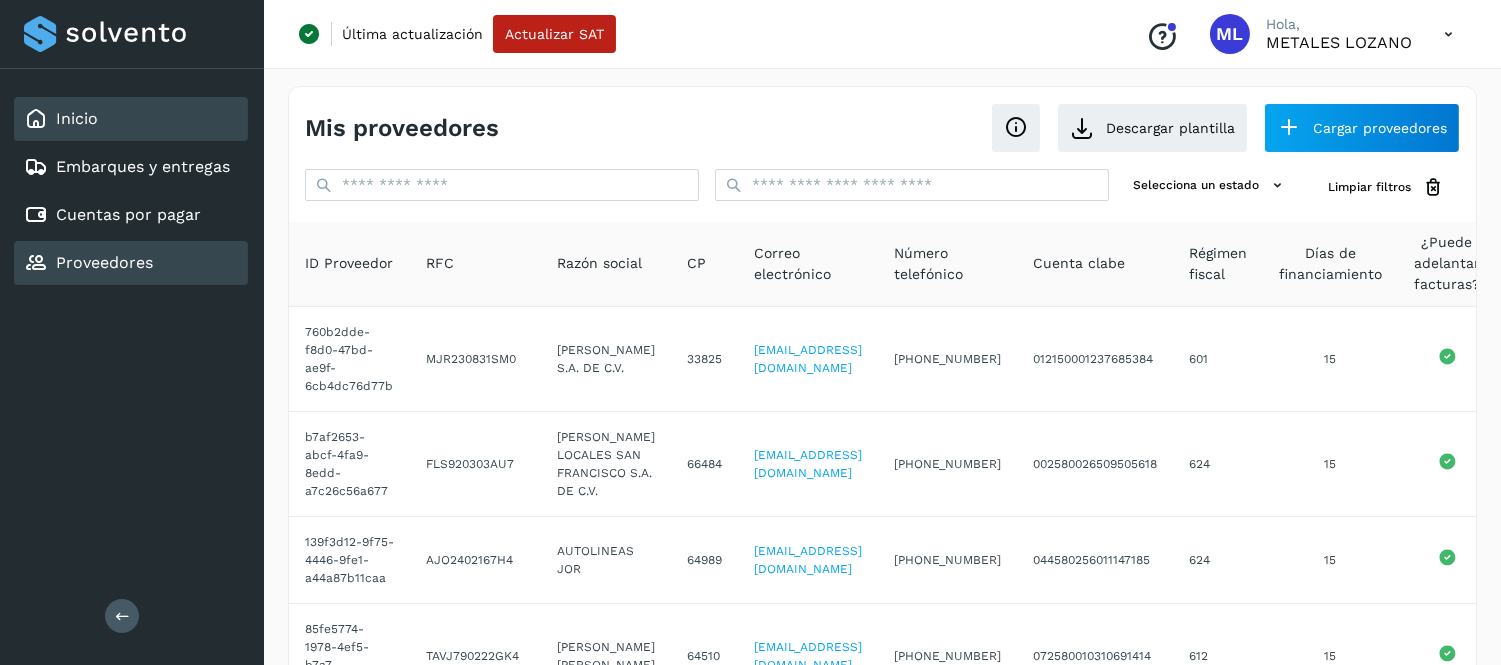 click on "Inicio" 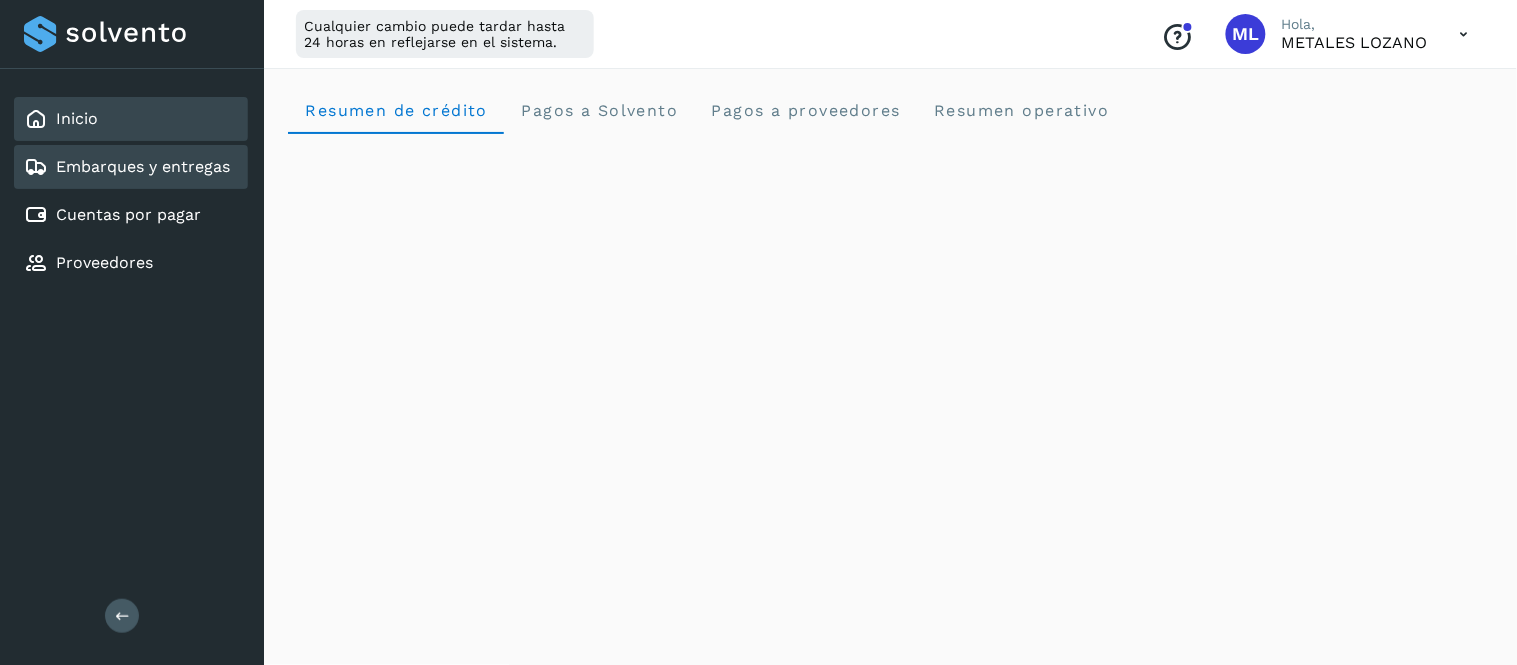 click on "Embarques y entregas" at bounding box center [127, 167] 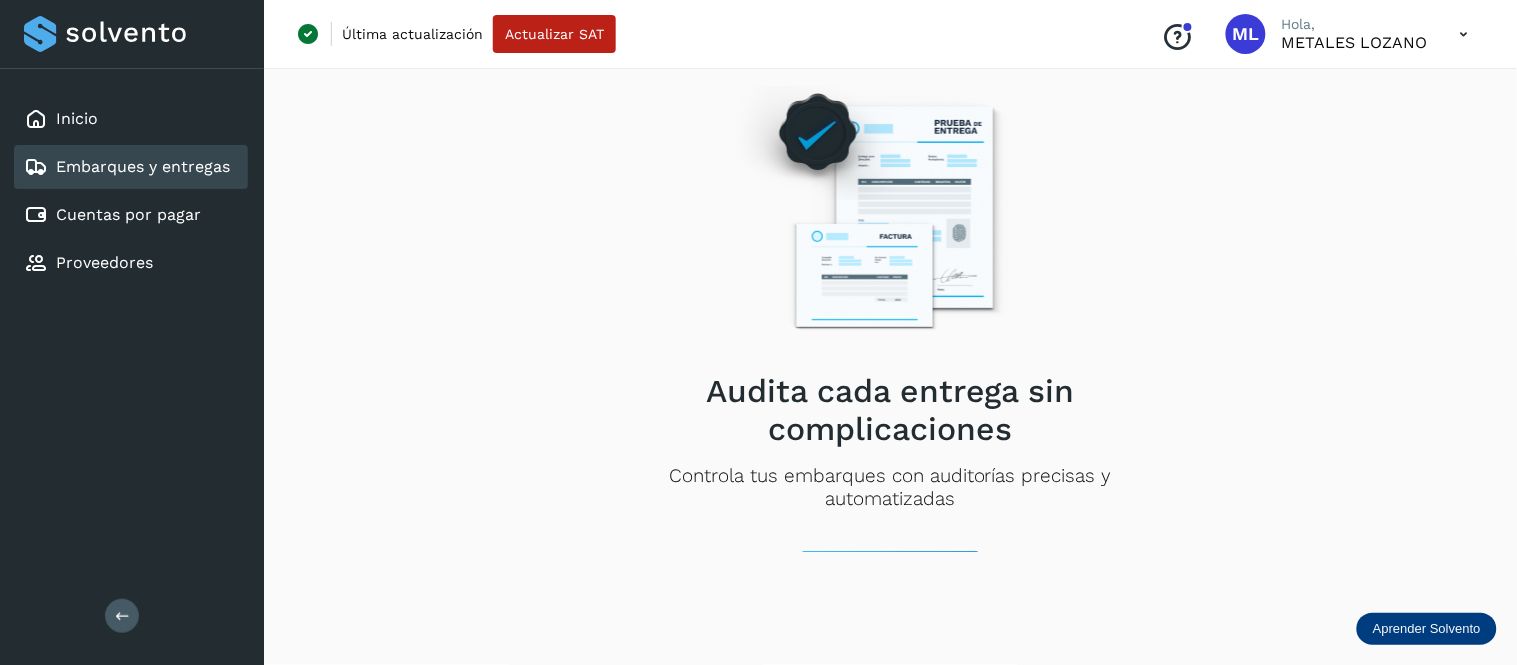 click at bounding box center (1464, 34) 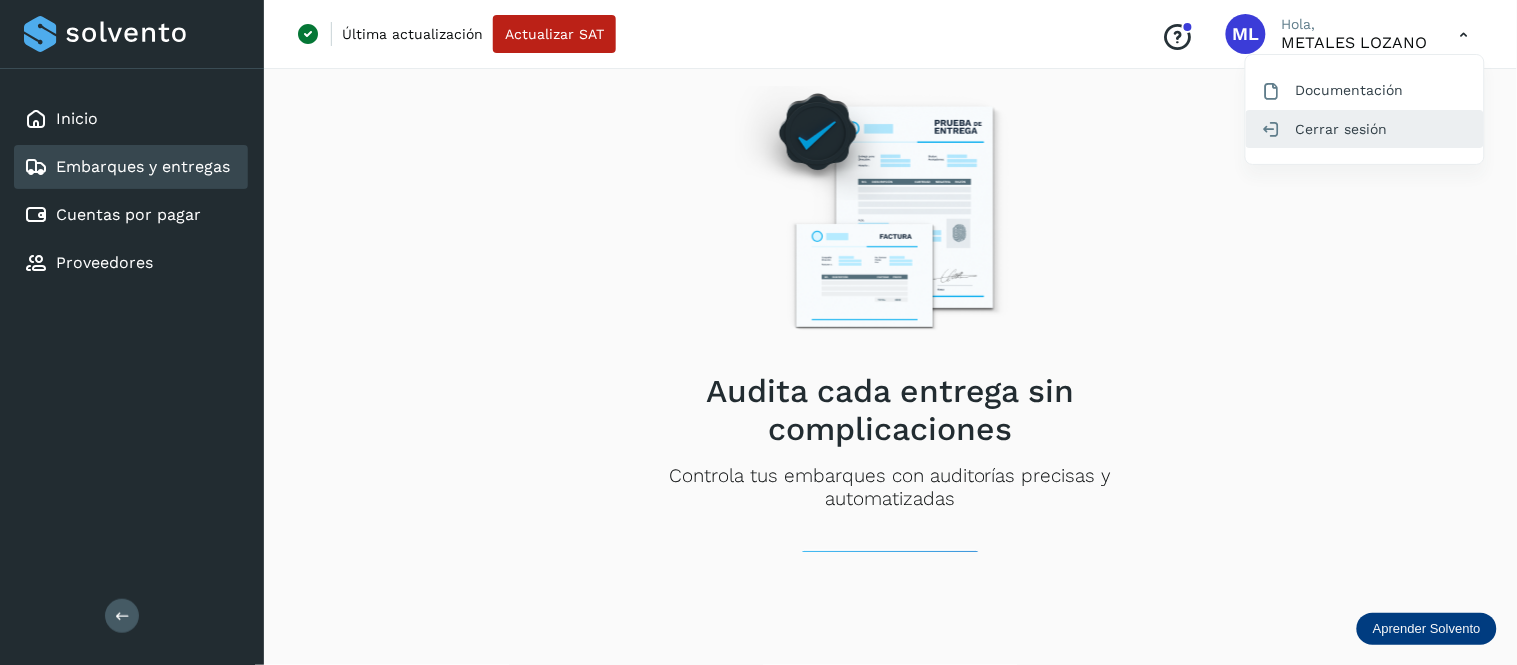 click on "Cerrar sesión" 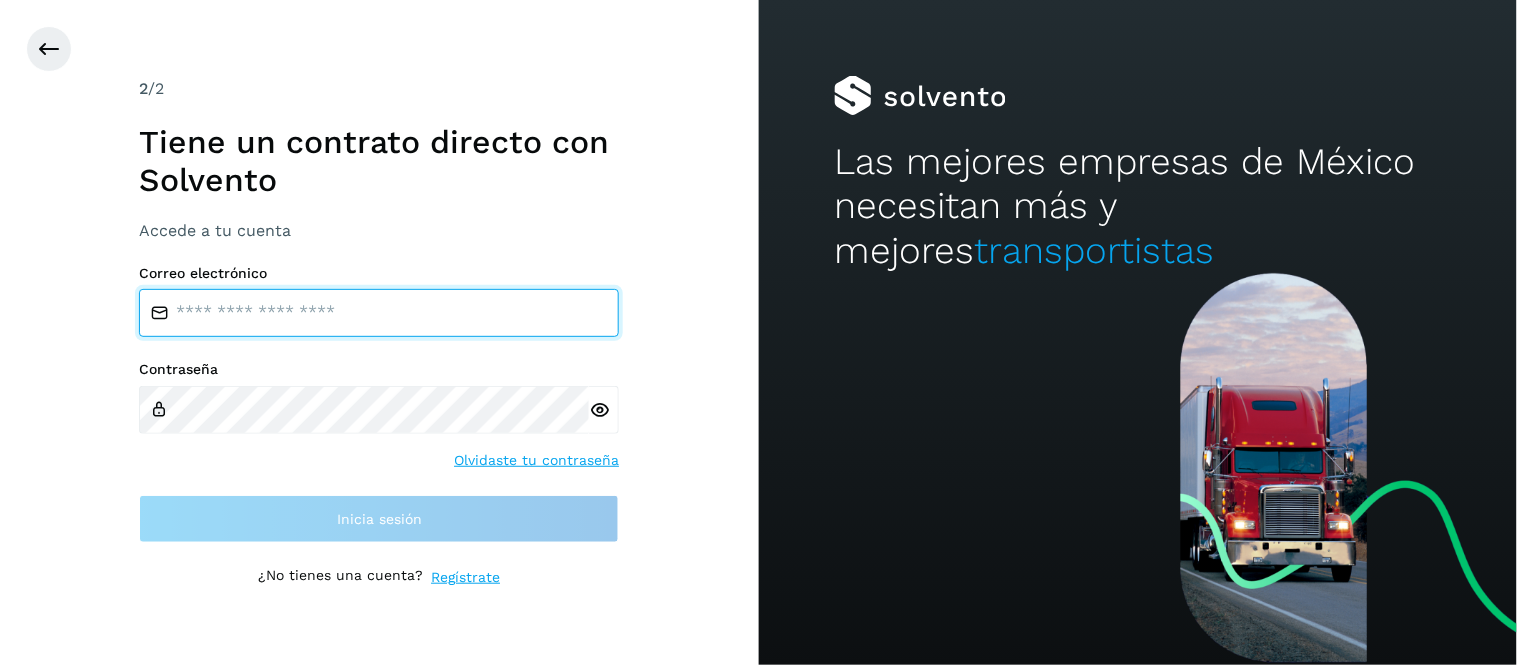 type on "**********" 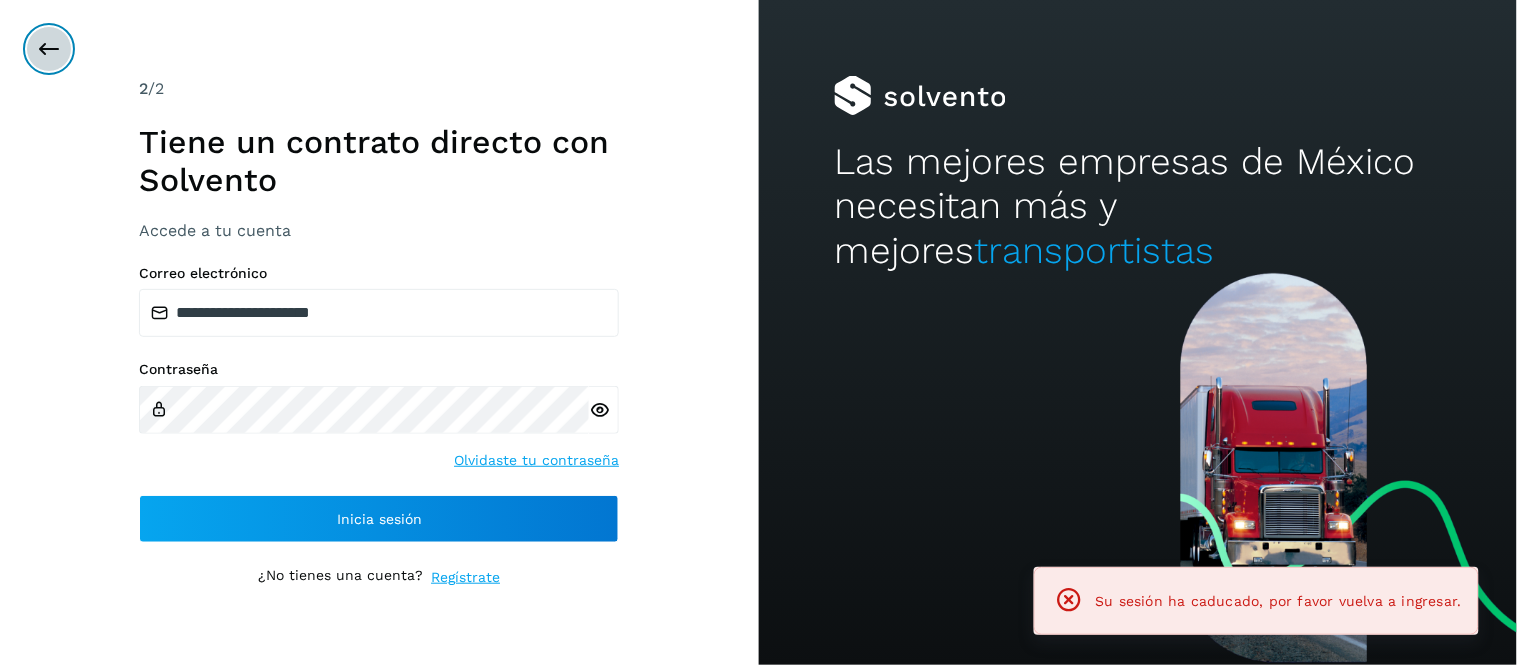 click at bounding box center [49, 49] 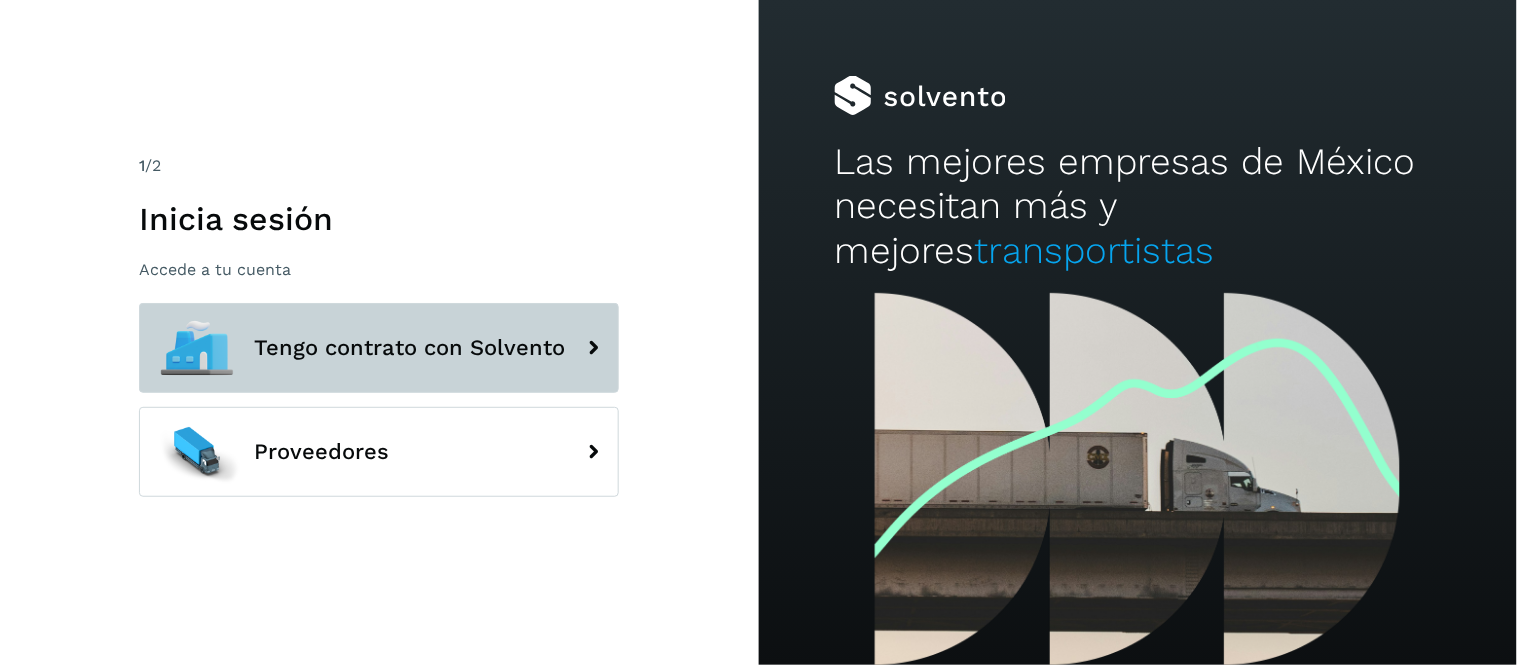 click on "Tengo contrato con Solvento" at bounding box center [379, 348] 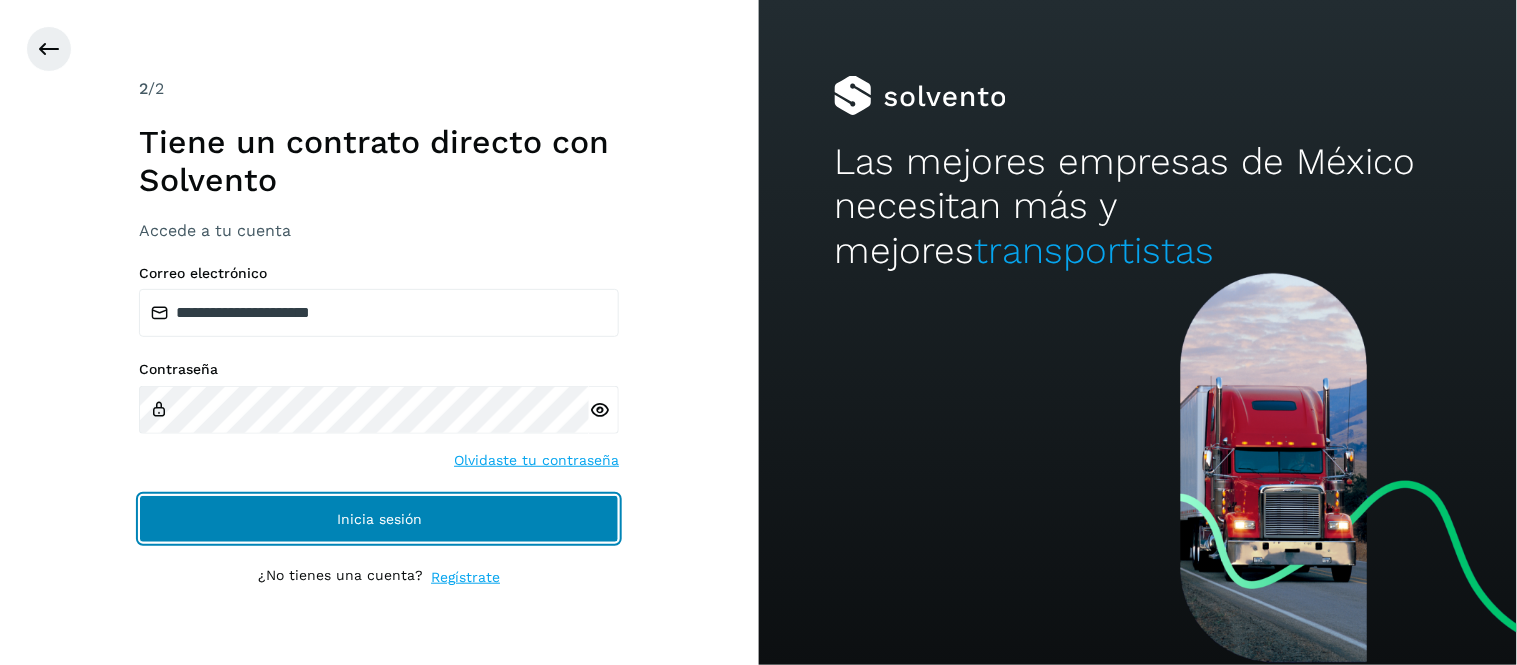 click on "Inicia sesión" at bounding box center [379, 519] 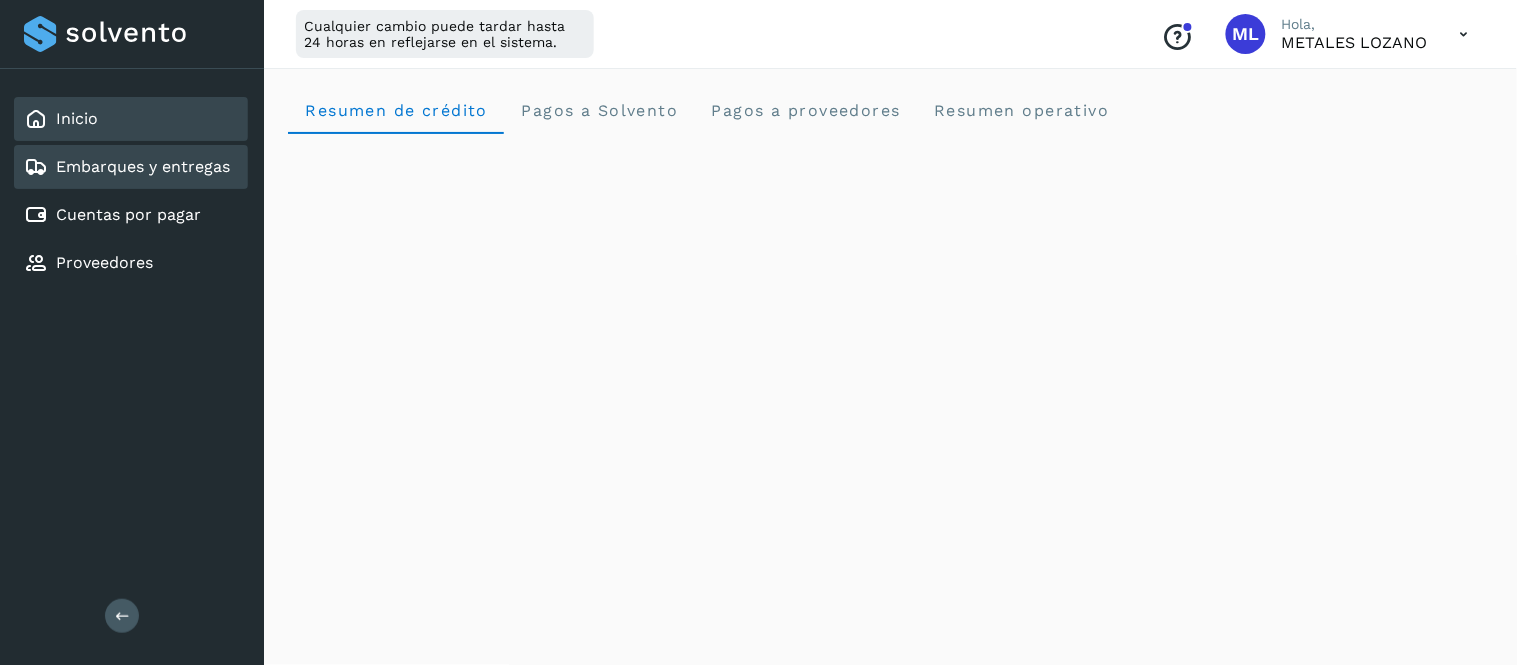 click on "Embarques y entregas" at bounding box center [143, 166] 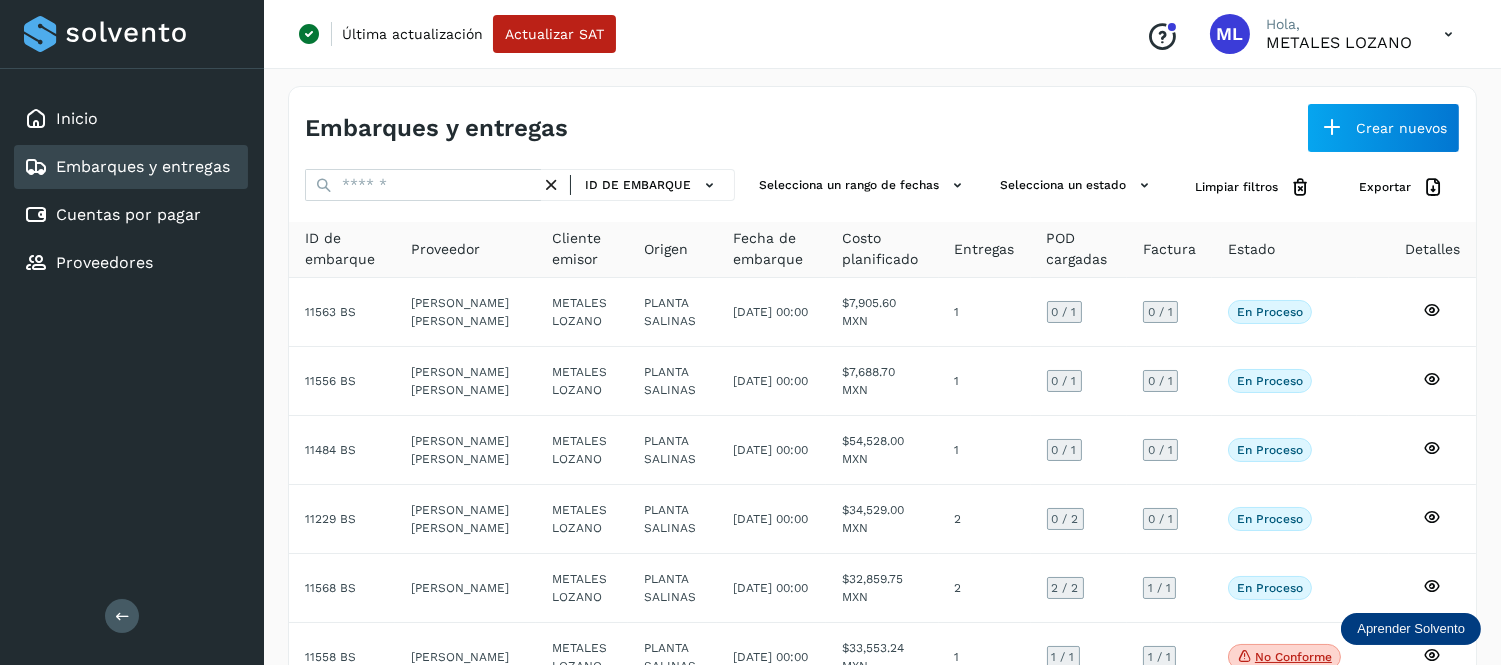 click at bounding box center [1448, 34] 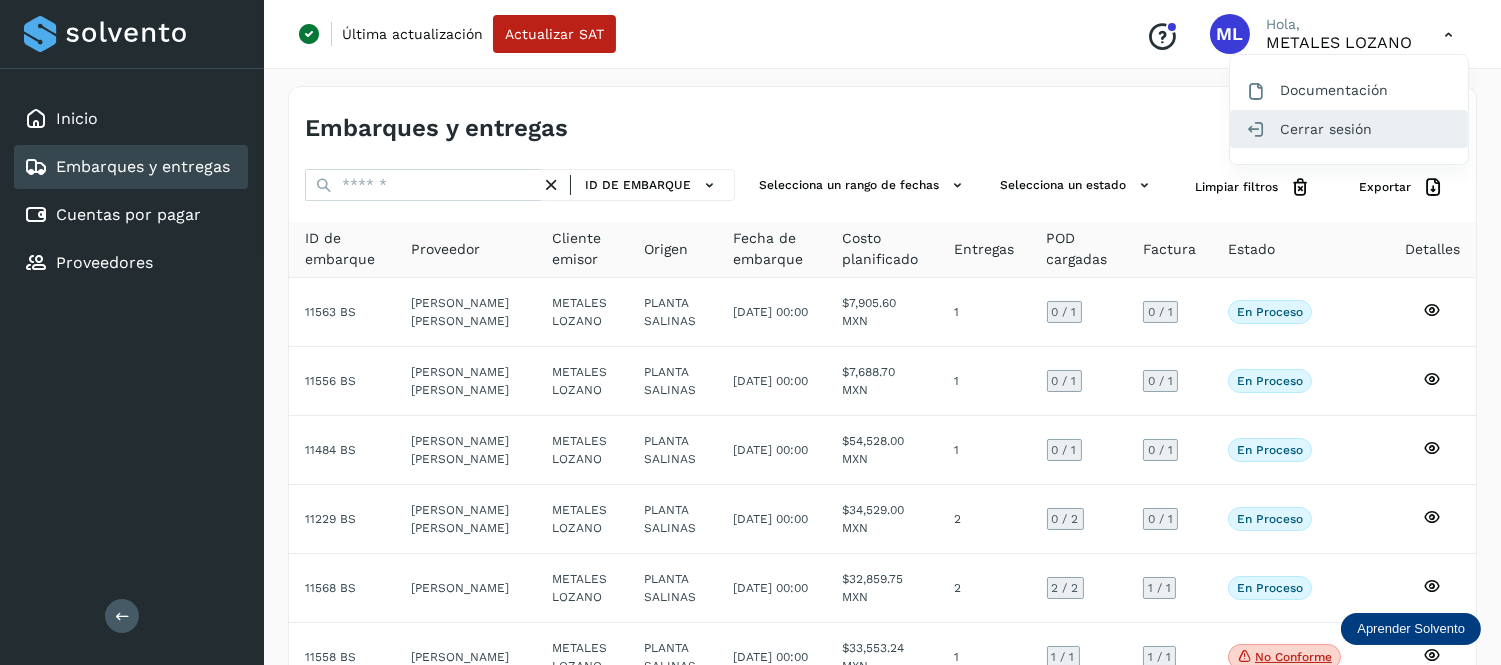 click on "Cerrar sesión" 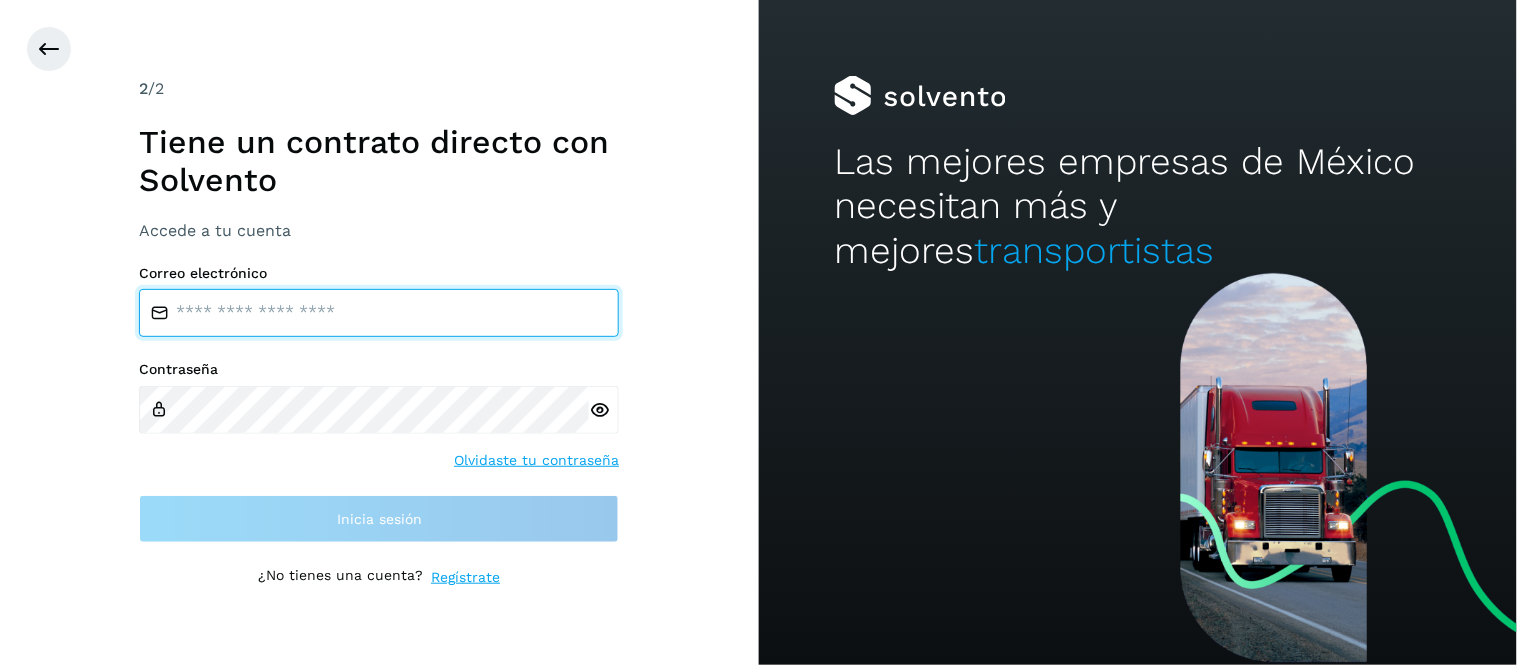 type on "**********" 